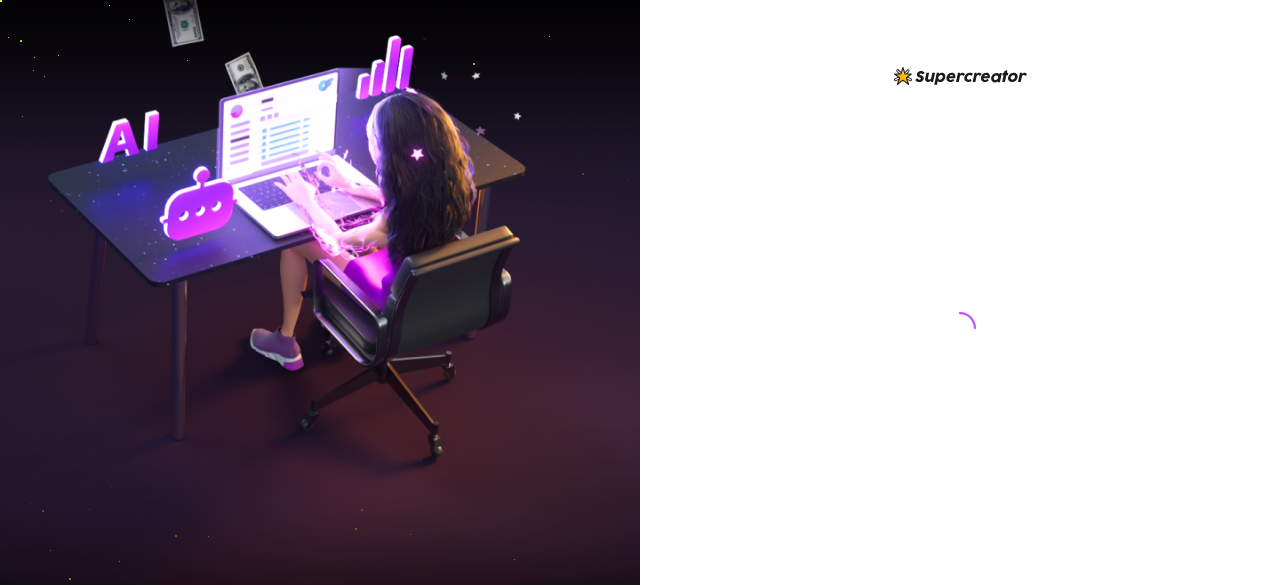 scroll, scrollTop: 0, scrollLeft: 0, axis: both 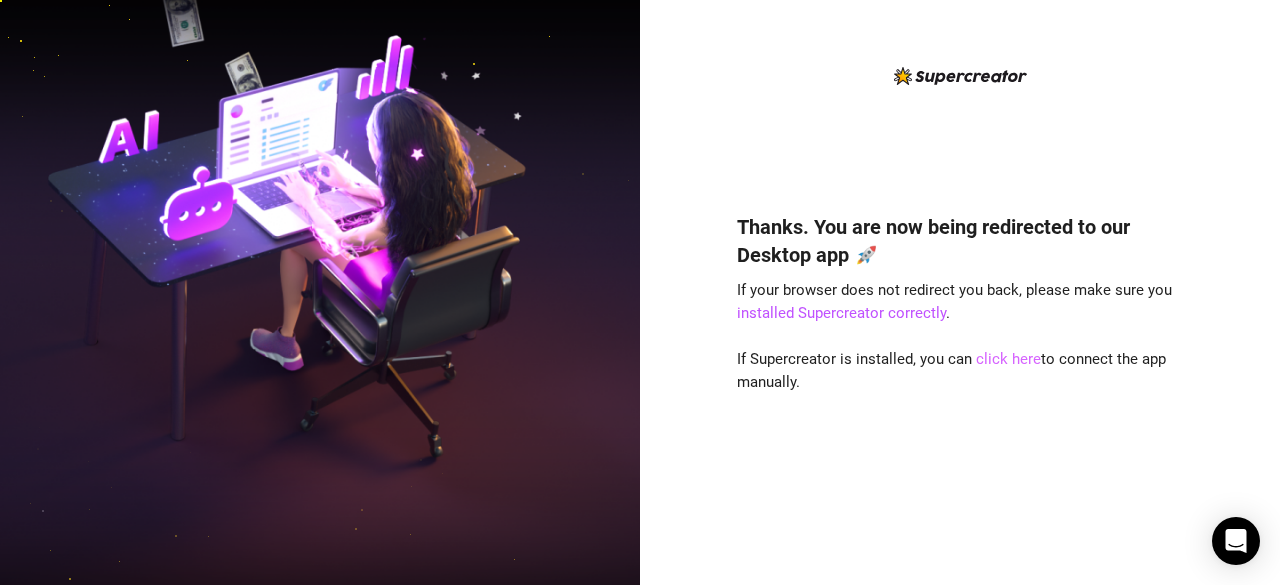 click on "click here" at bounding box center [1008, 359] 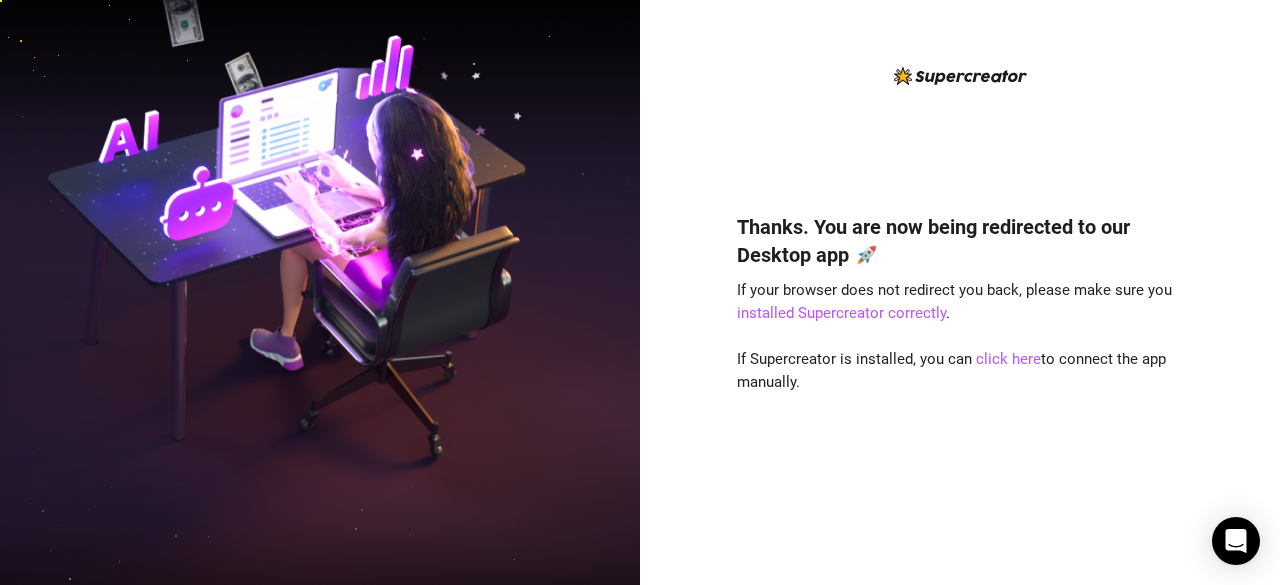 click on "If Supercreator is installed, you can   click here  to connect the app manually." at bounding box center (951, 371) 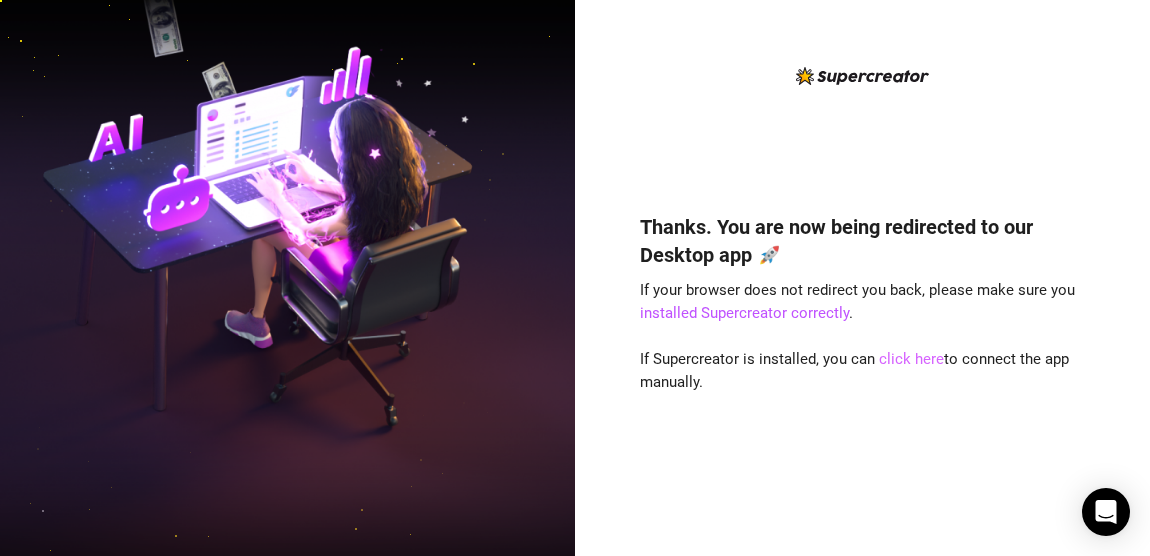 click on "click here" at bounding box center [911, 359] 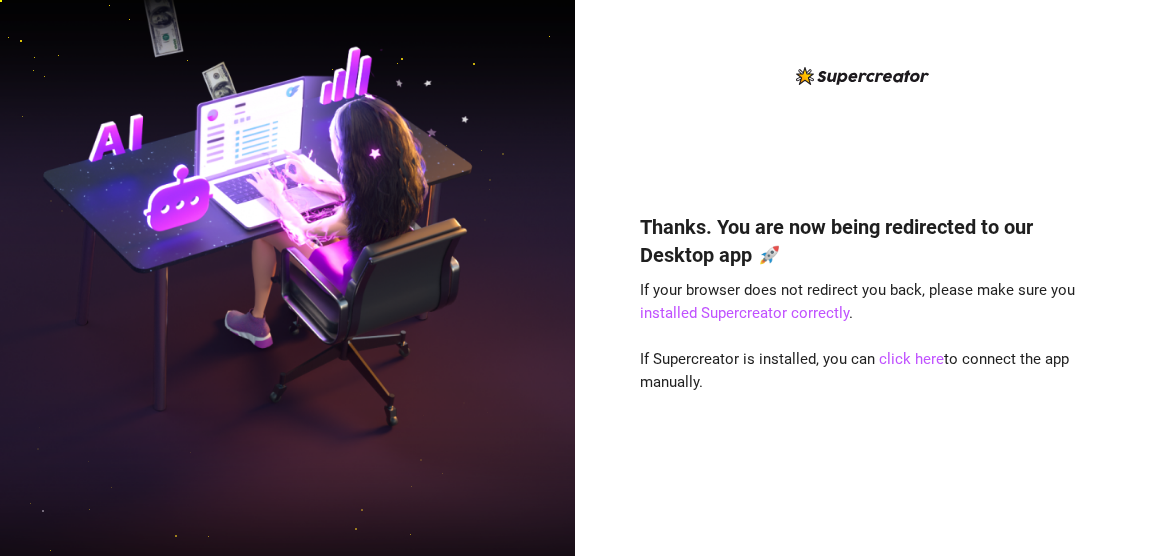 scroll, scrollTop: 0, scrollLeft: 0, axis: both 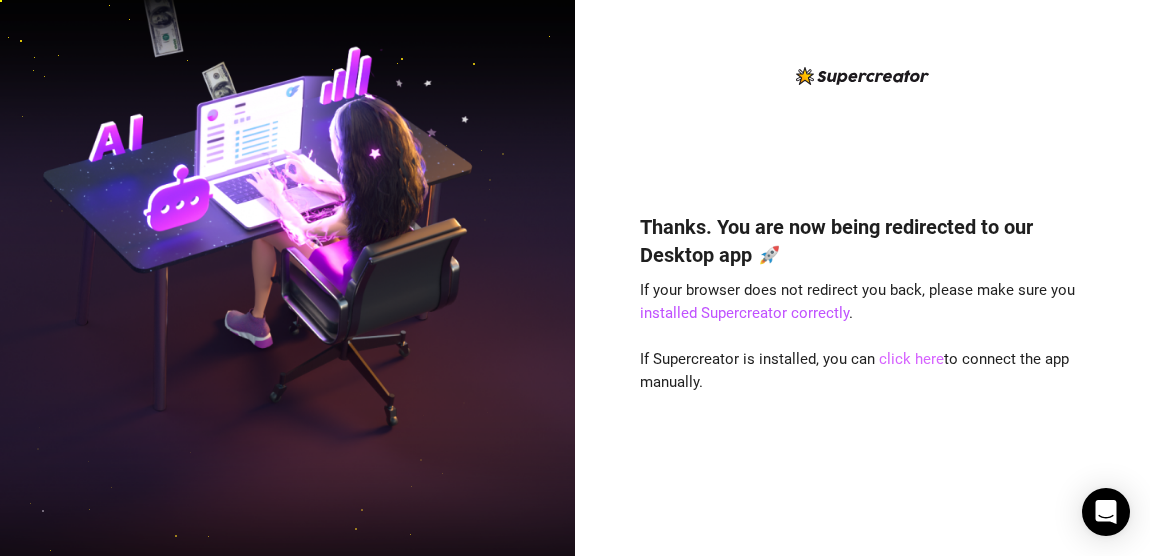 click on "click here" at bounding box center [911, 359] 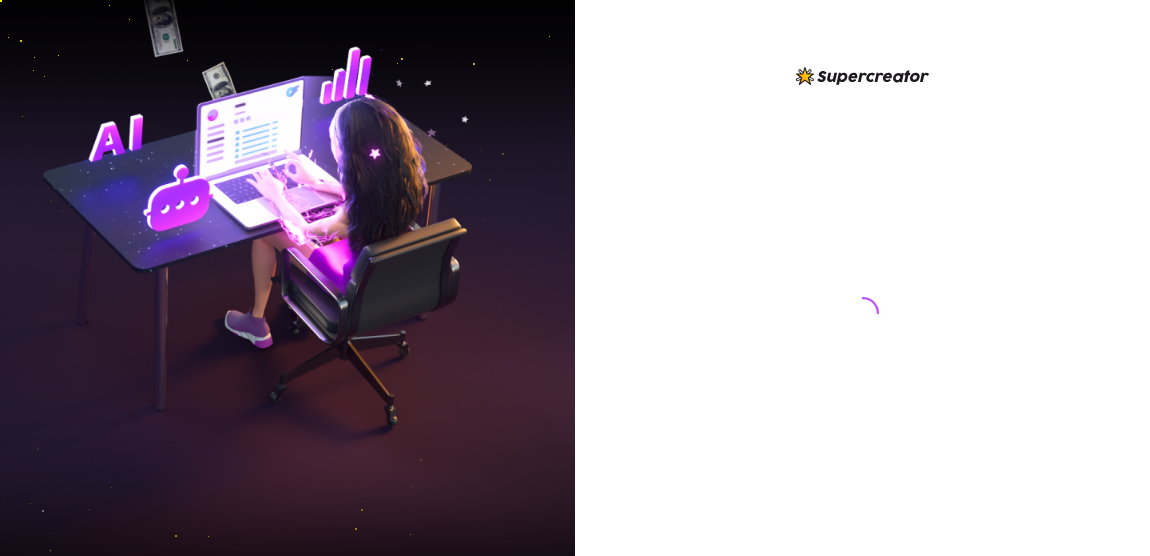 scroll, scrollTop: 0, scrollLeft: 0, axis: both 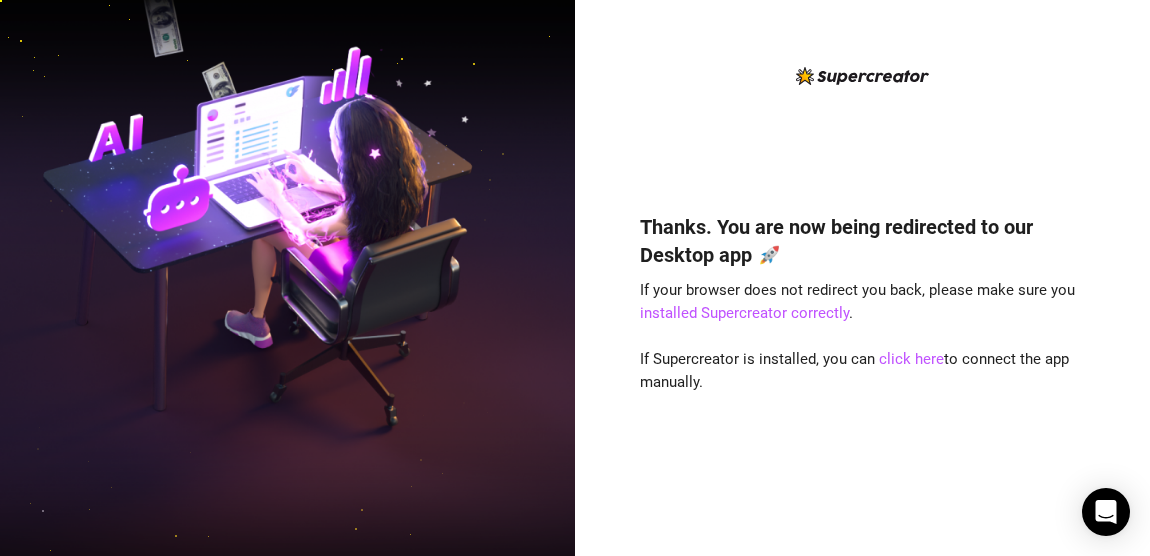 click at bounding box center (287, 277) 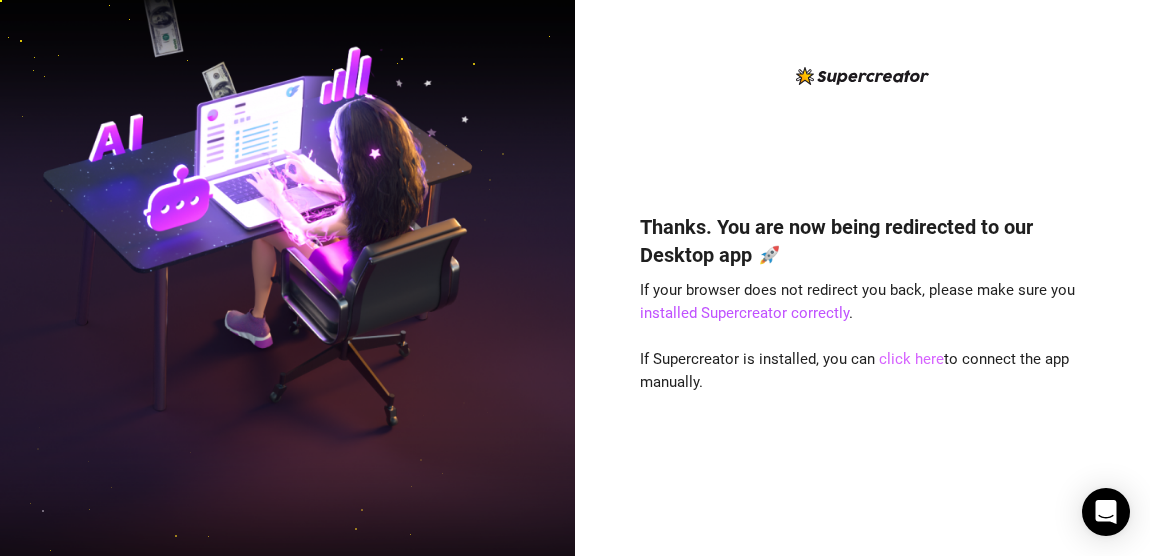 click on "click here" at bounding box center [911, 359] 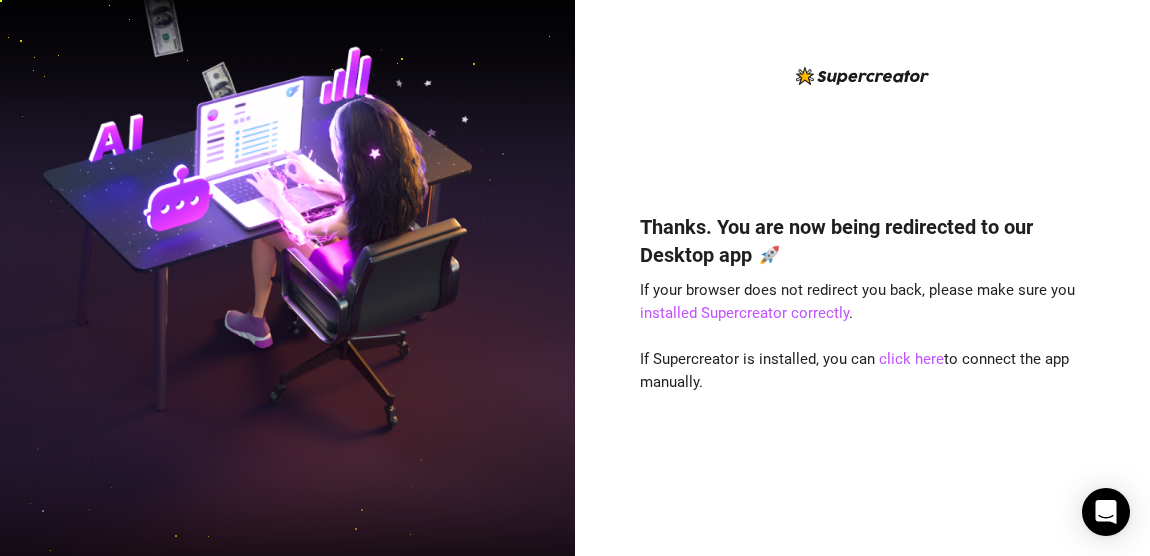 drag, startPoint x: 902, startPoint y: 342, endPoint x: 913, endPoint y: 399, distance: 58.0517 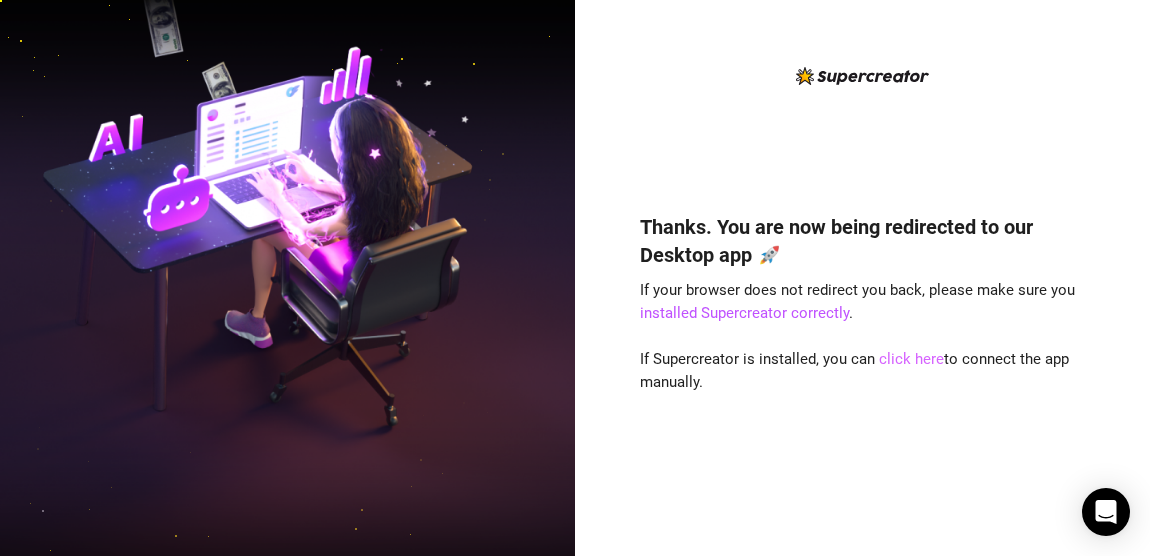 click on "click here" at bounding box center [911, 359] 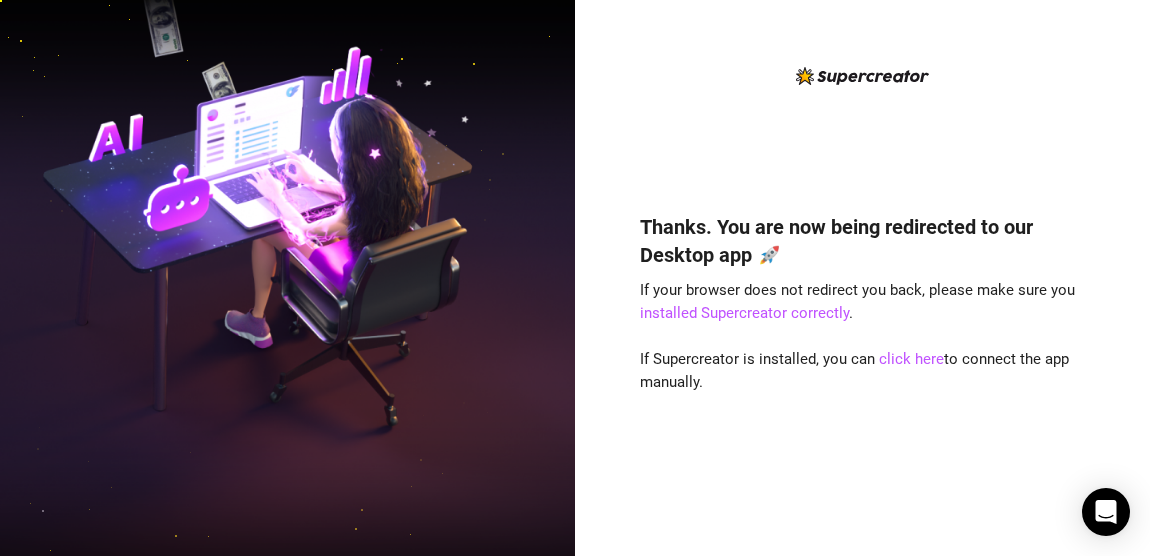 scroll, scrollTop: 0, scrollLeft: 0, axis: both 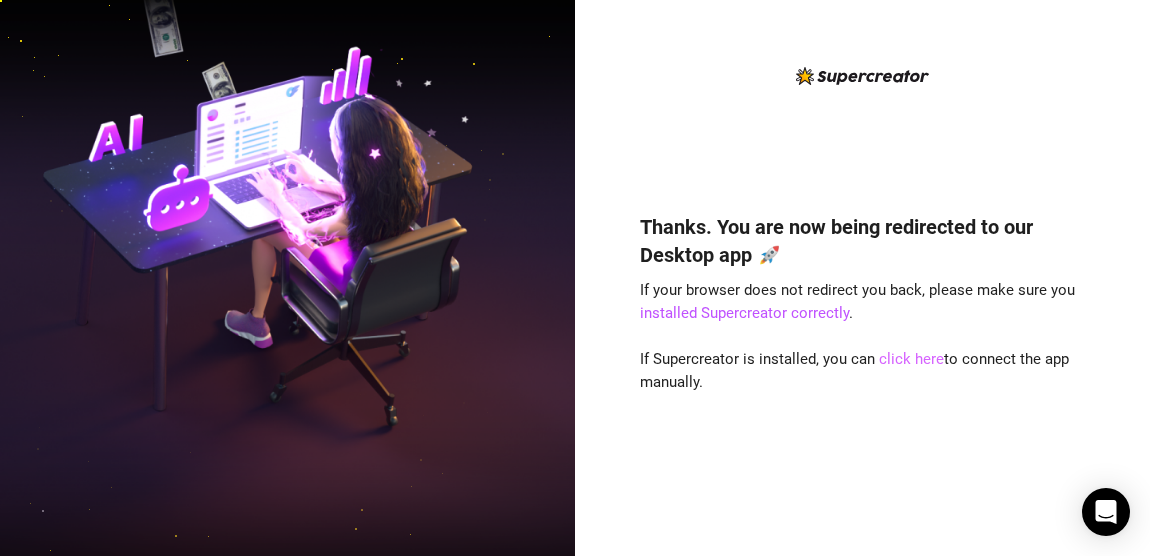 click on "click here" at bounding box center [911, 359] 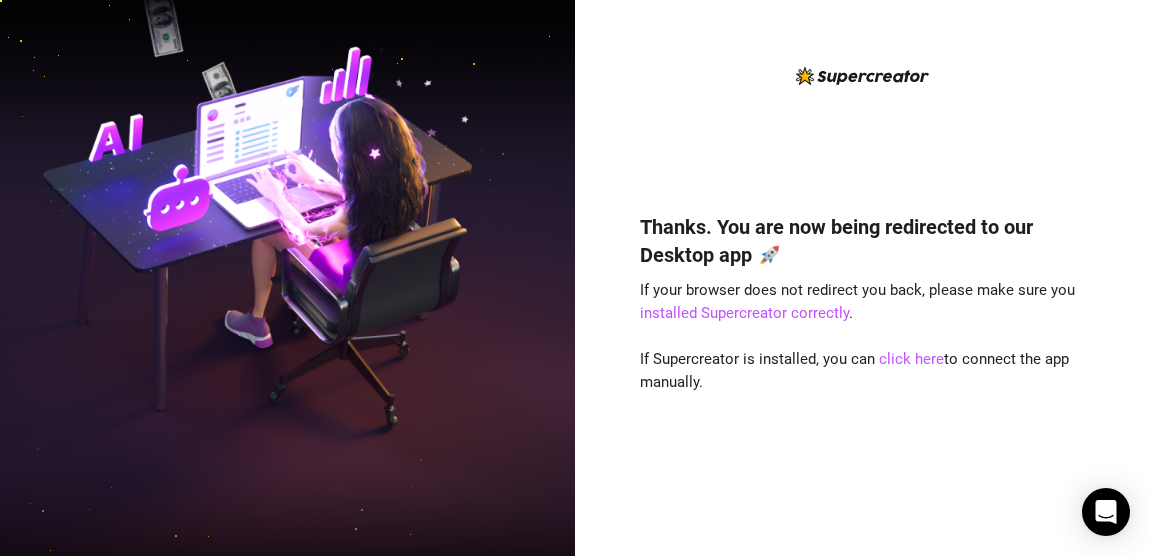 scroll, scrollTop: 0, scrollLeft: 0, axis: both 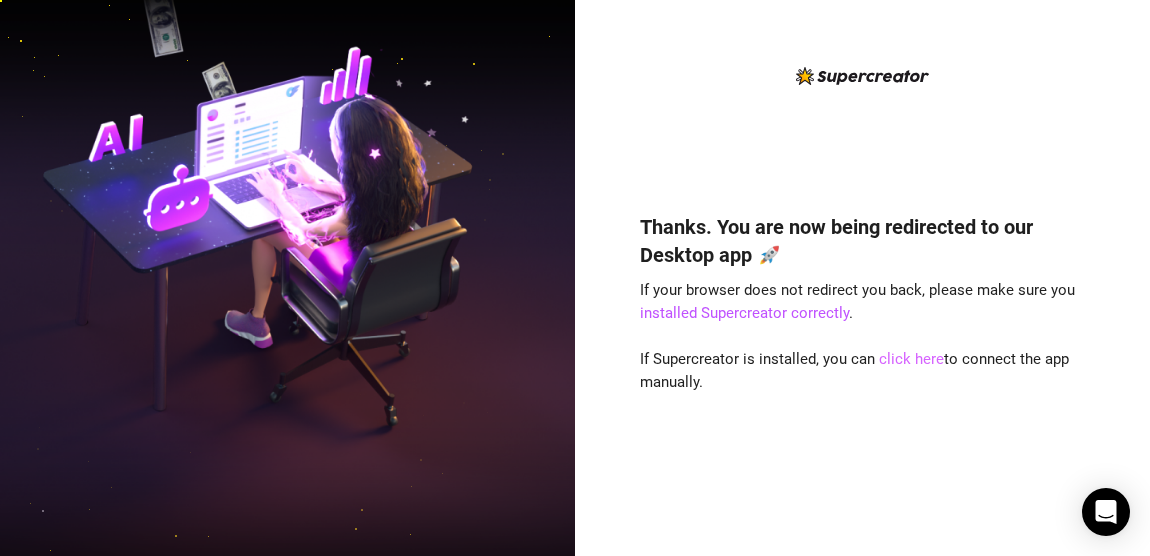 click on "click here" at bounding box center (911, 359) 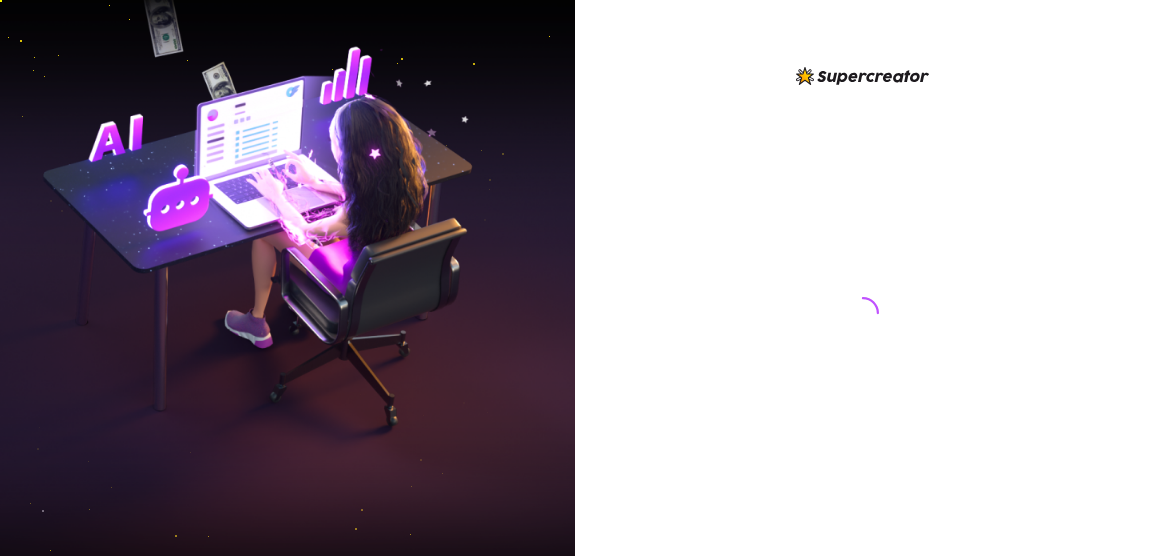 scroll, scrollTop: 0, scrollLeft: 0, axis: both 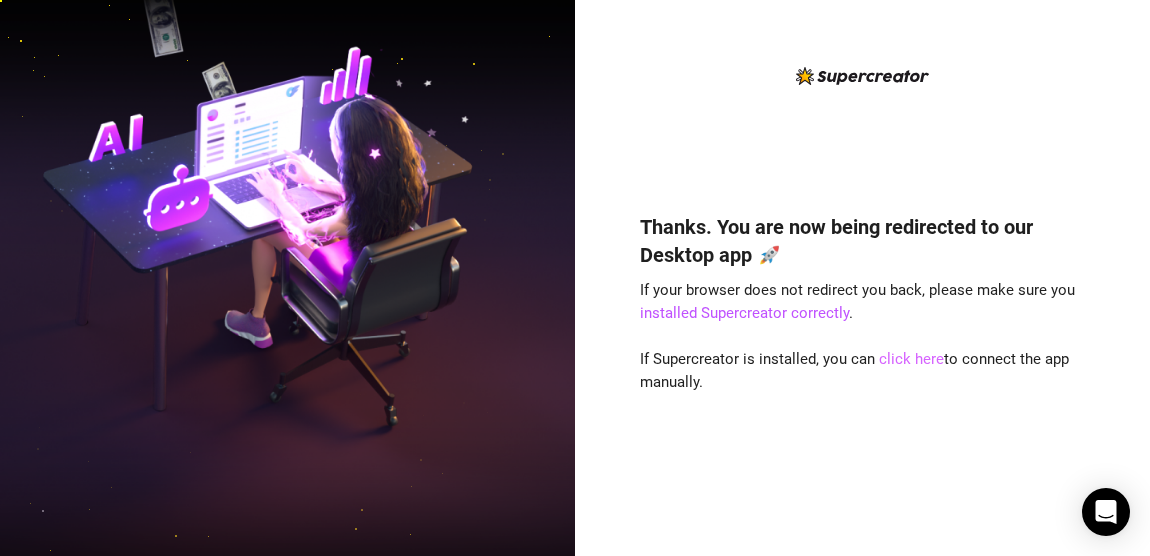click on "click here" at bounding box center (911, 359) 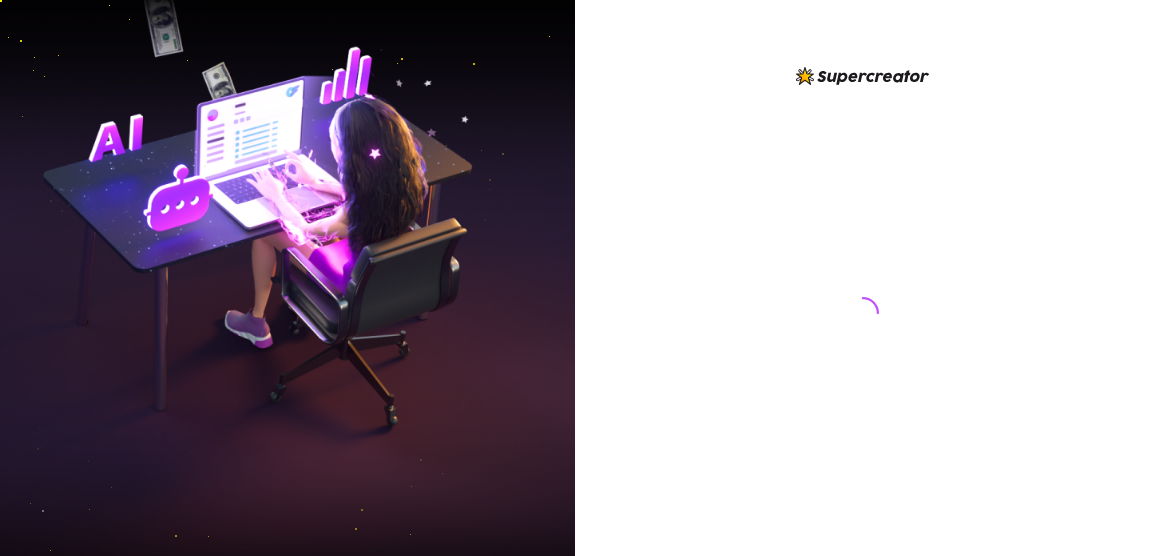 scroll, scrollTop: 0, scrollLeft: 0, axis: both 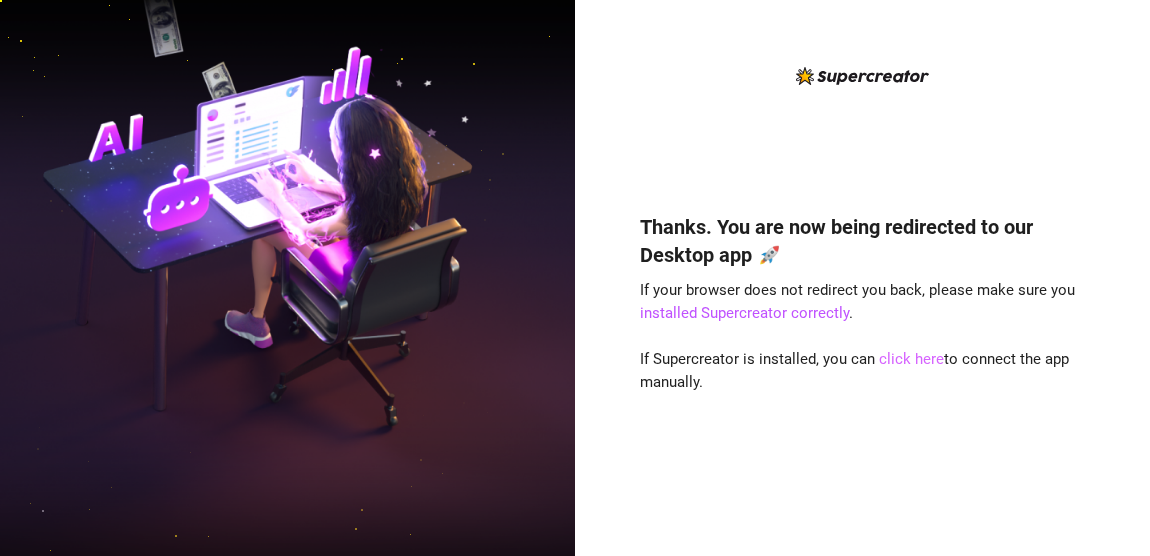 click on "click here" at bounding box center (911, 359) 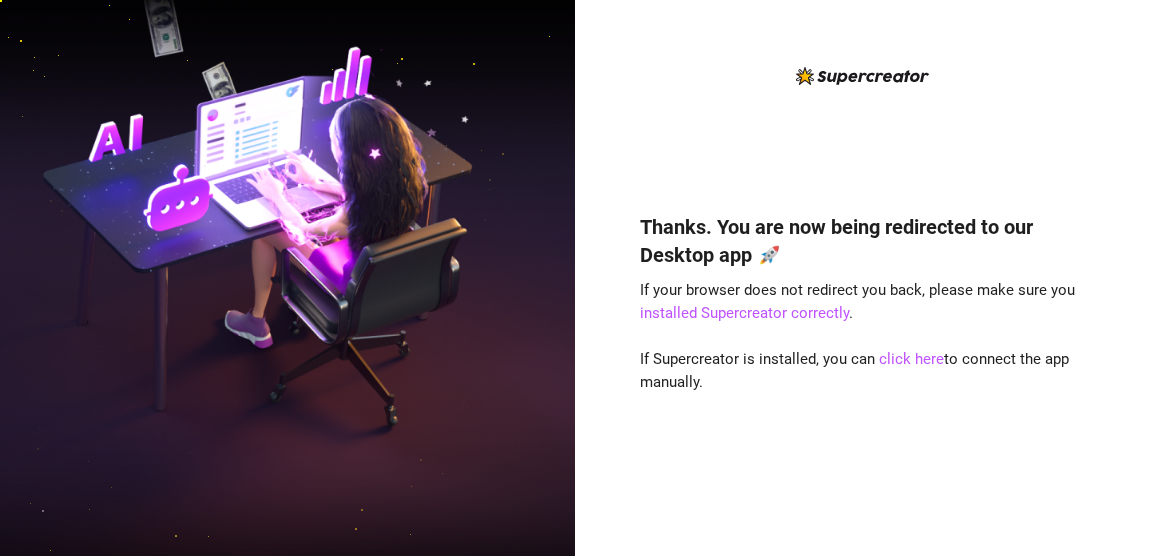 click at bounding box center (287, 277) 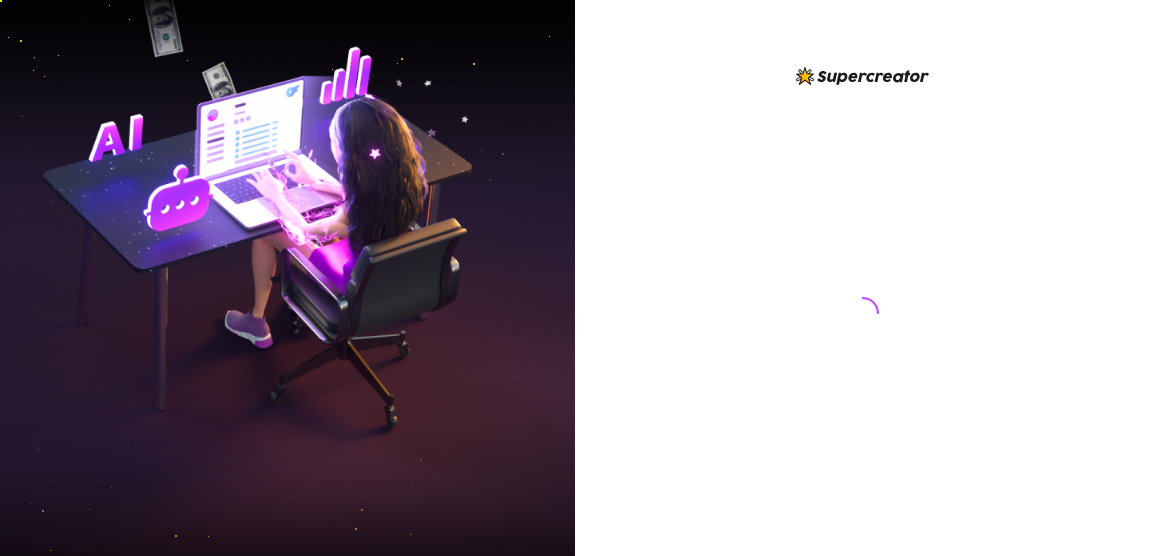 scroll, scrollTop: 0, scrollLeft: 0, axis: both 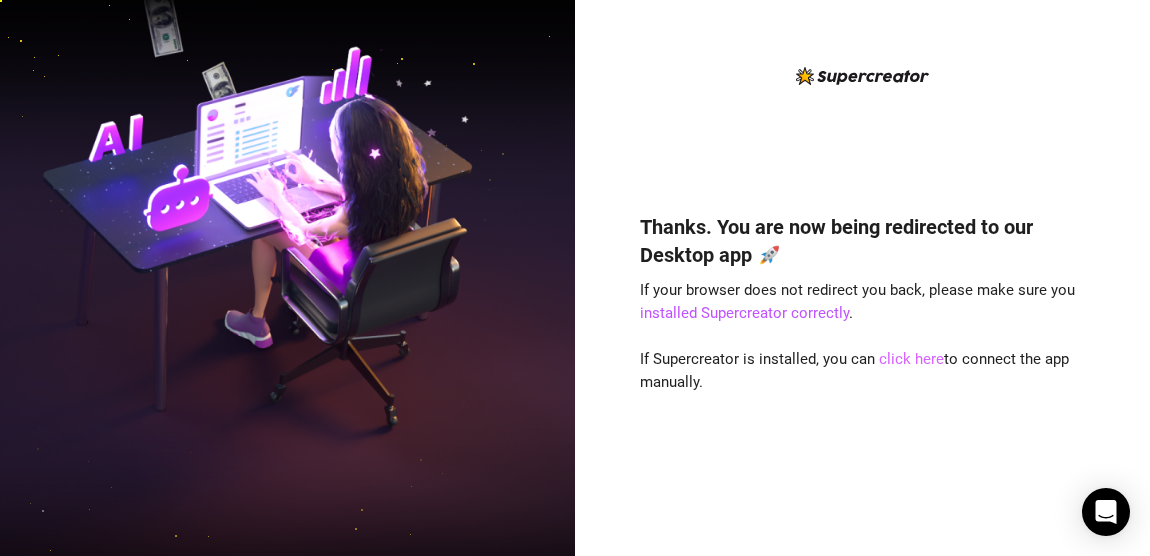 click on "click here" at bounding box center [911, 359] 